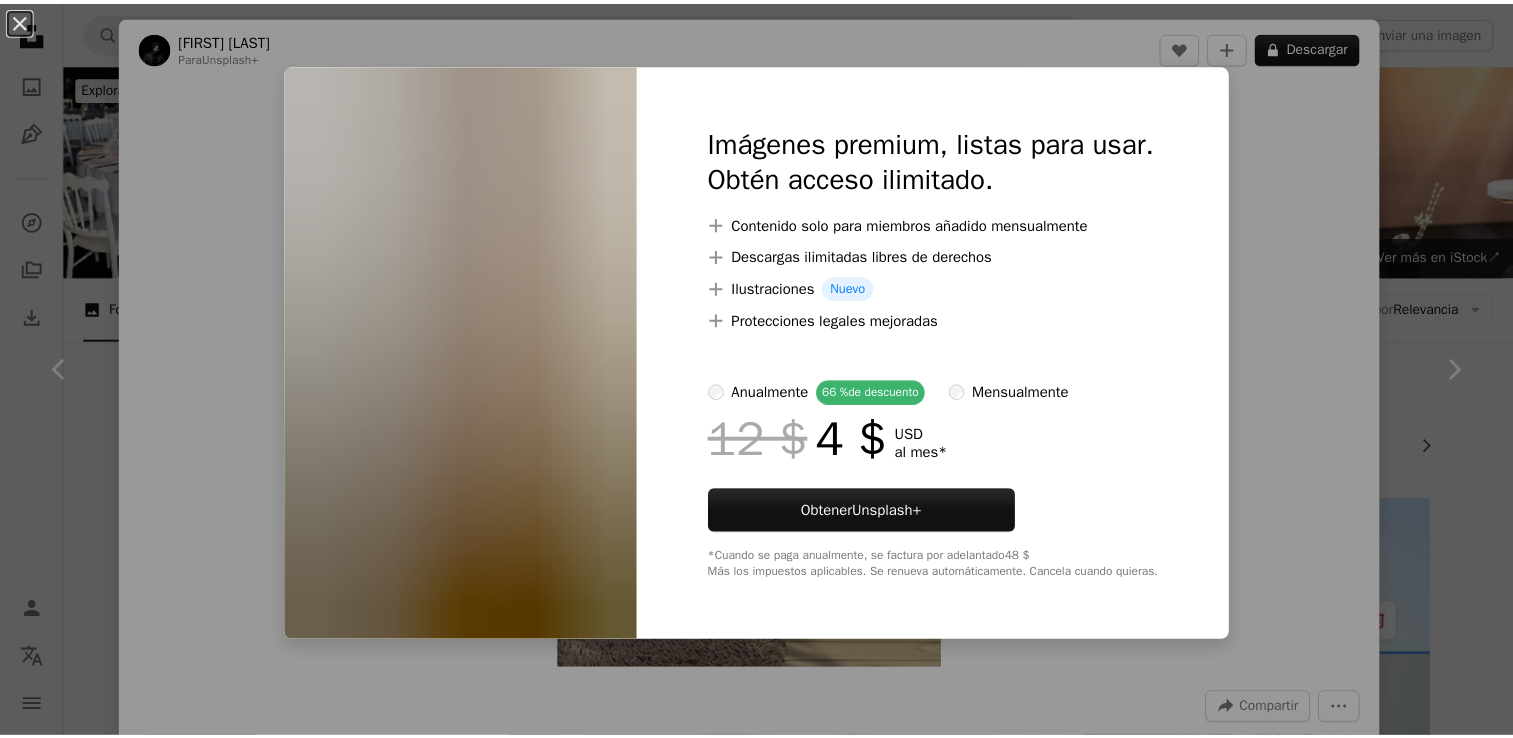 scroll, scrollTop: 1600, scrollLeft: 0, axis: vertical 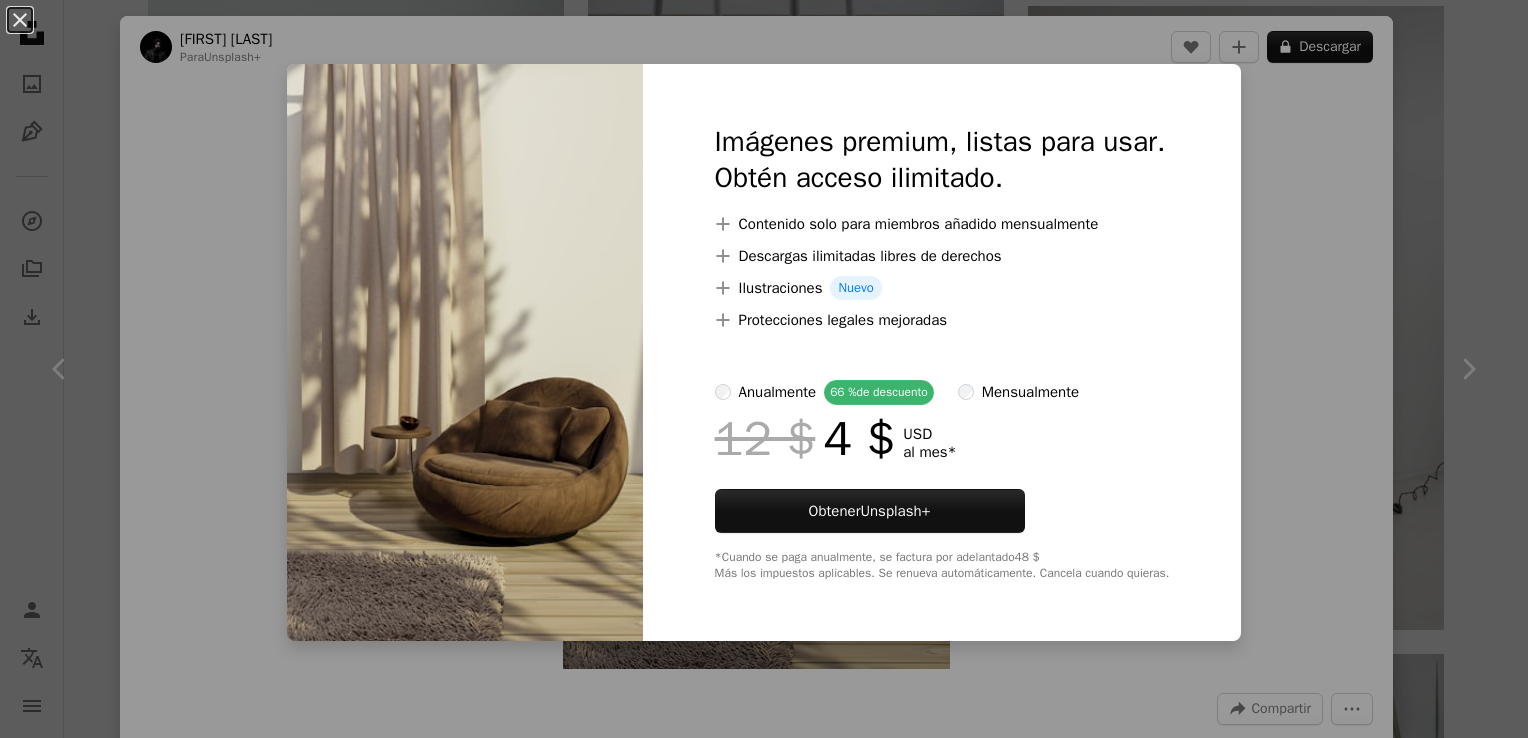 click on "An X shape Imágenes premium, listas para usar. Obtén acceso ilimitado. A plus sign Contenido solo para miembros añadido mensualmente A plus sign Descargas ilimitadas libres de derechos A plus sign Ilustraciones  Nuevo A plus sign Protecciones legales mejoradas anualmente 66 %  de descuento mensualmente 12 $   4 $ USD al mes * Obtener  Unsplash+ *Cuando se paga anualmente, se factura por adelantado  48 $ Más los impuestos aplicables. Se renueva automáticamente. Cancela cuando quieras." at bounding box center [764, 369] 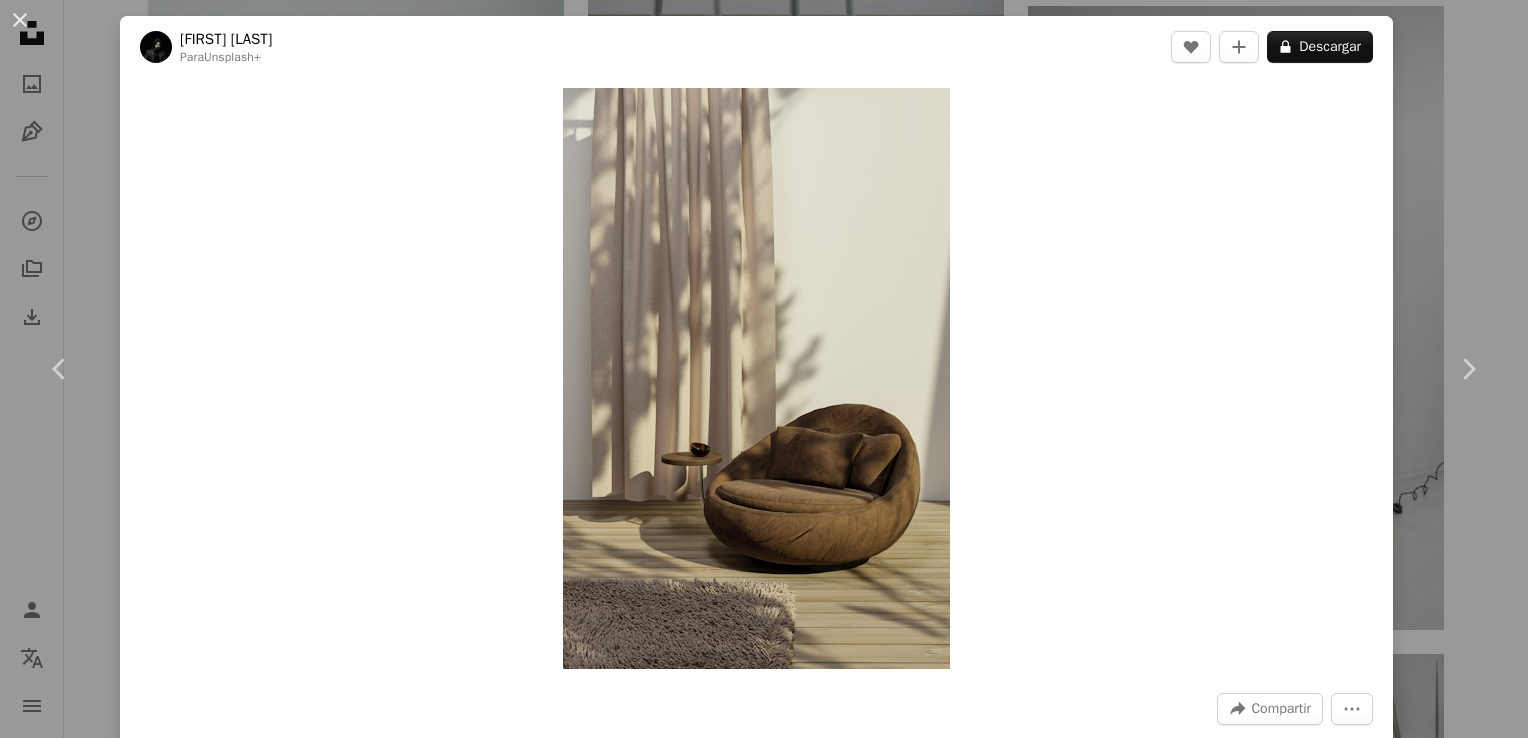 click on "[FIRST] [LAST] [LAST]" at bounding box center [756, 47] 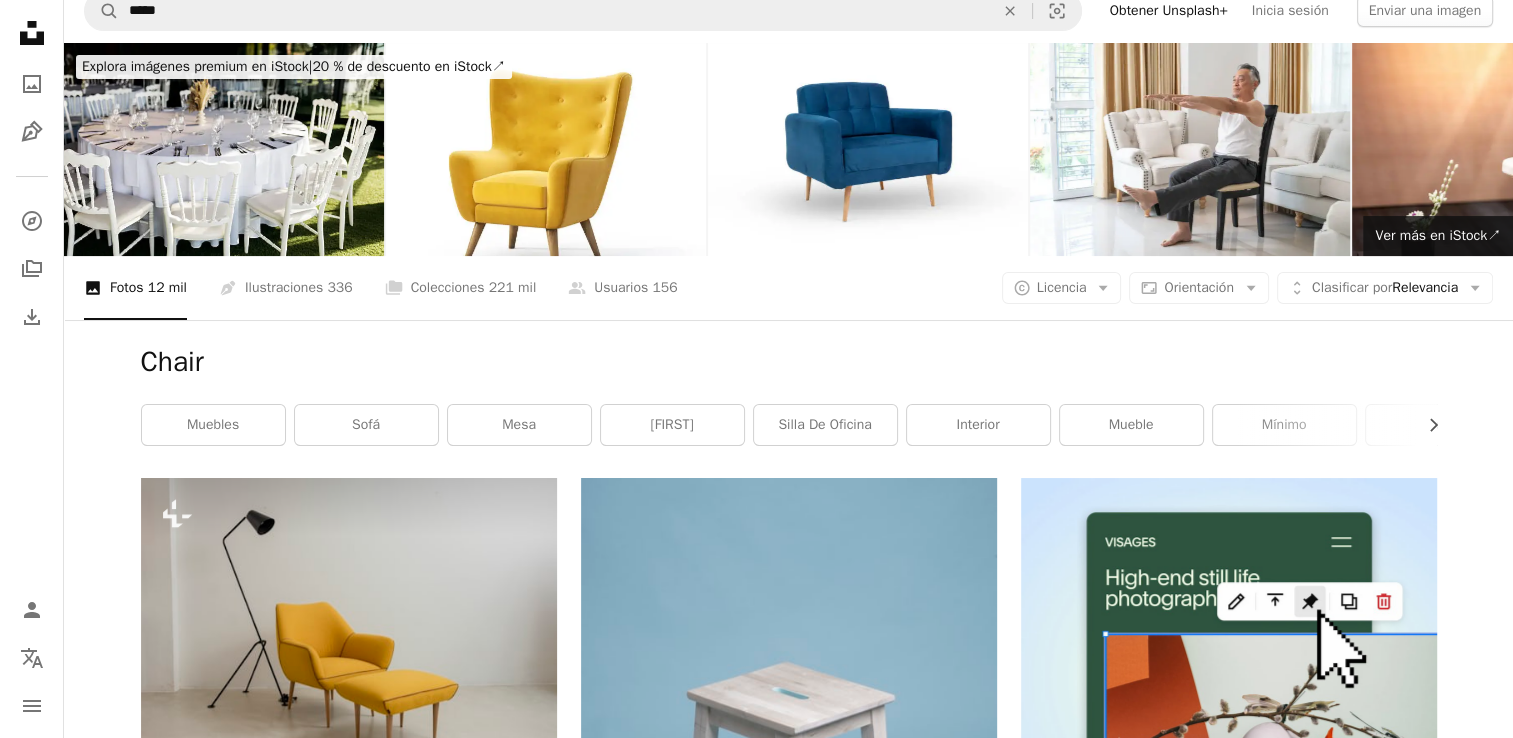 scroll, scrollTop: 0, scrollLeft: 0, axis: both 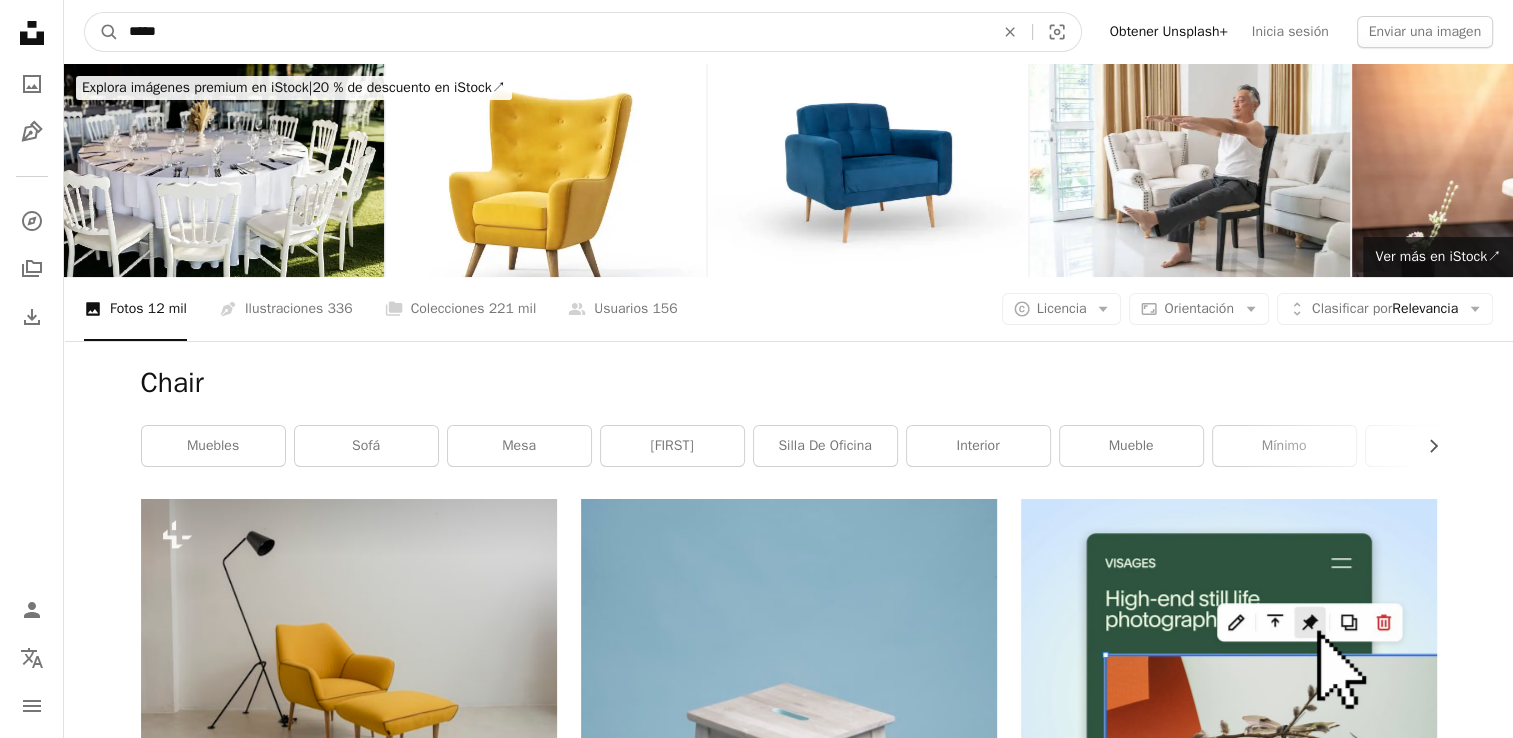 click on "*****" at bounding box center [553, 32] 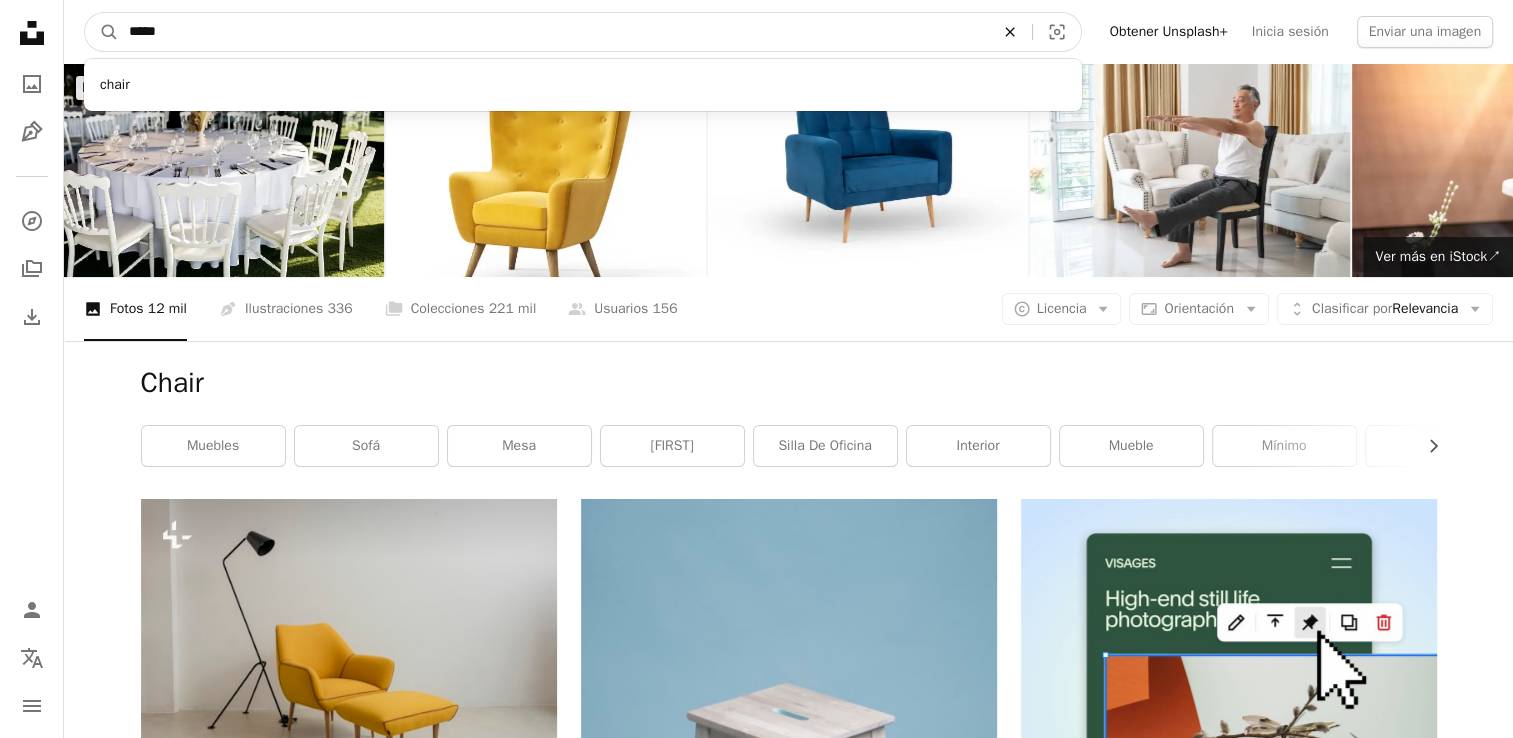 click on "An X shape" at bounding box center (1010, 32) 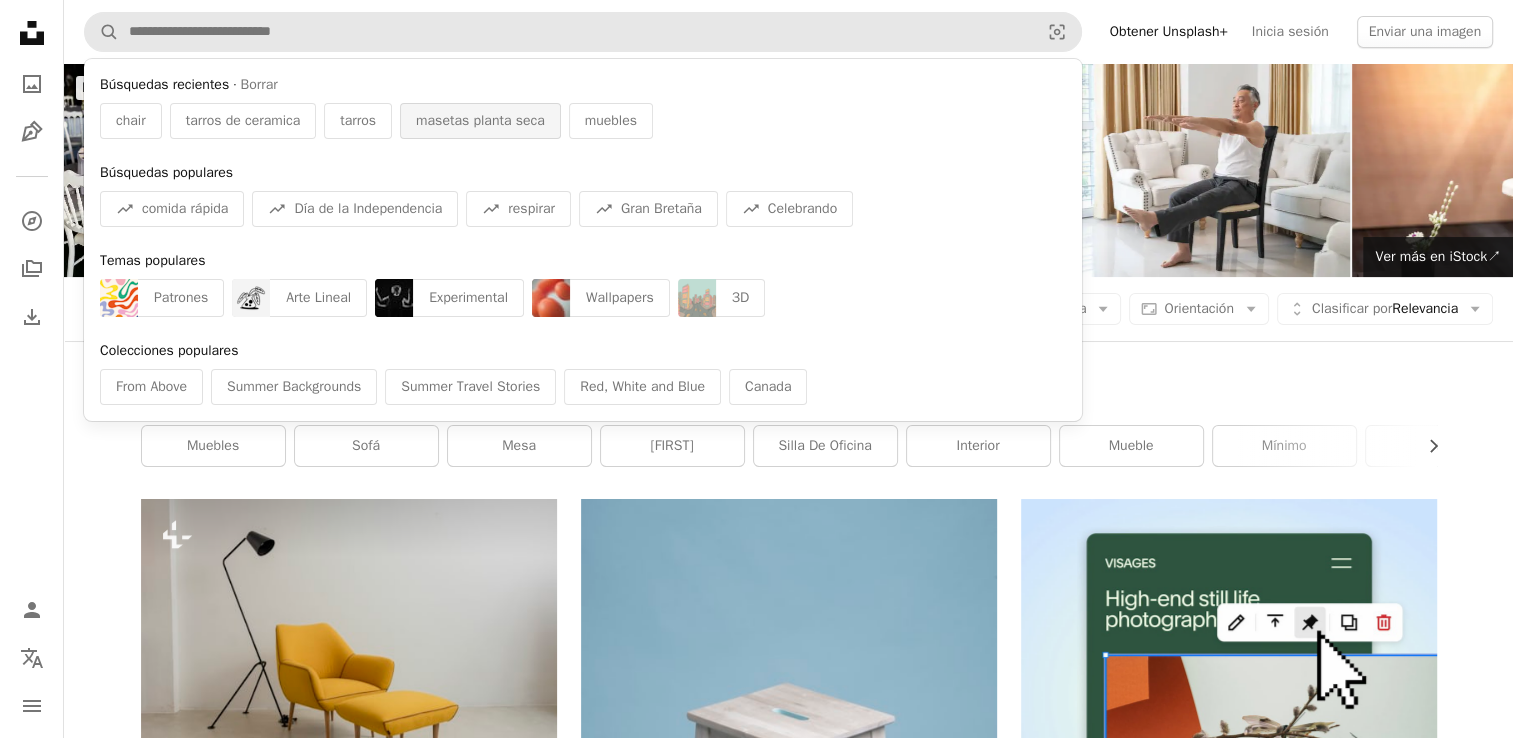 click on "masetas planta seca" at bounding box center (480, 121) 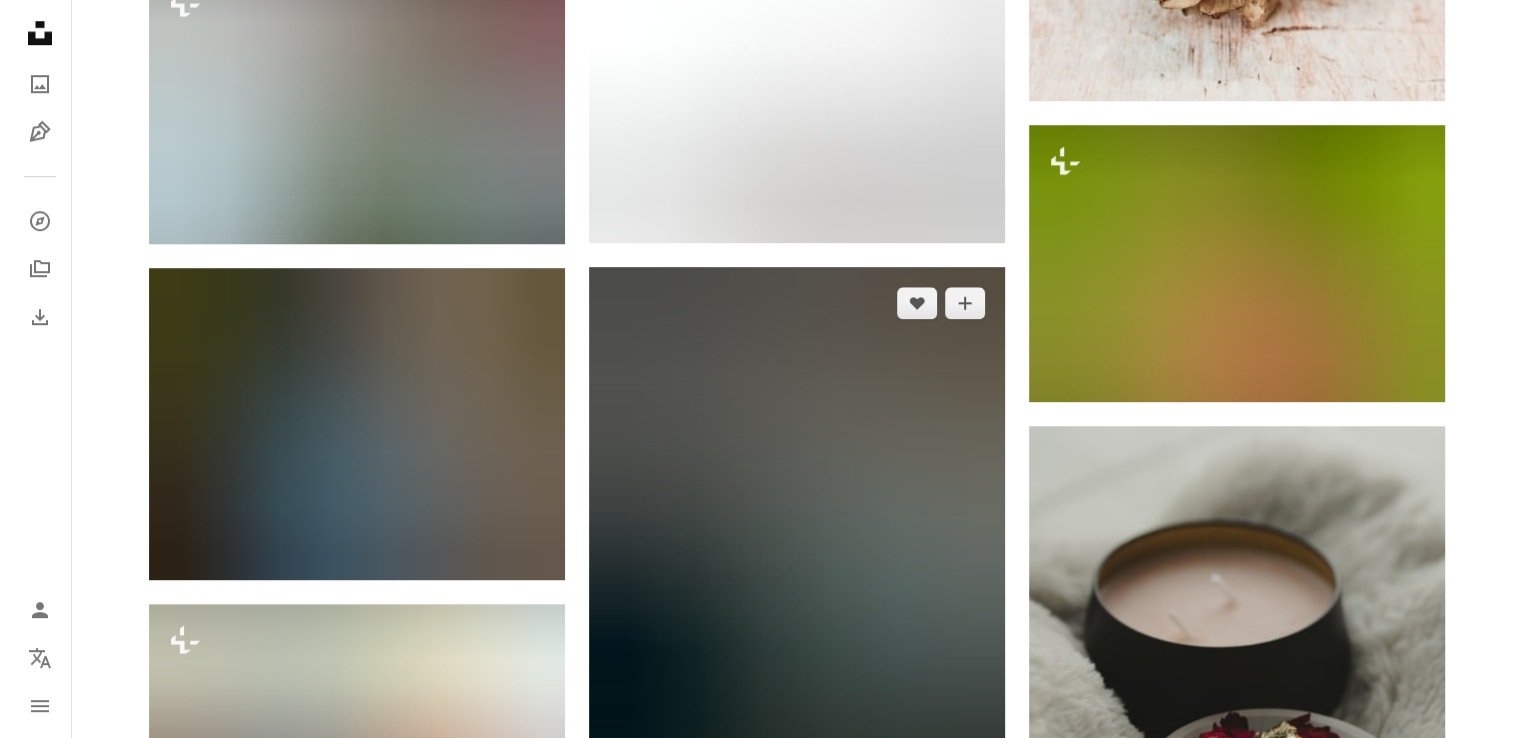scroll, scrollTop: 1500, scrollLeft: 0, axis: vertical 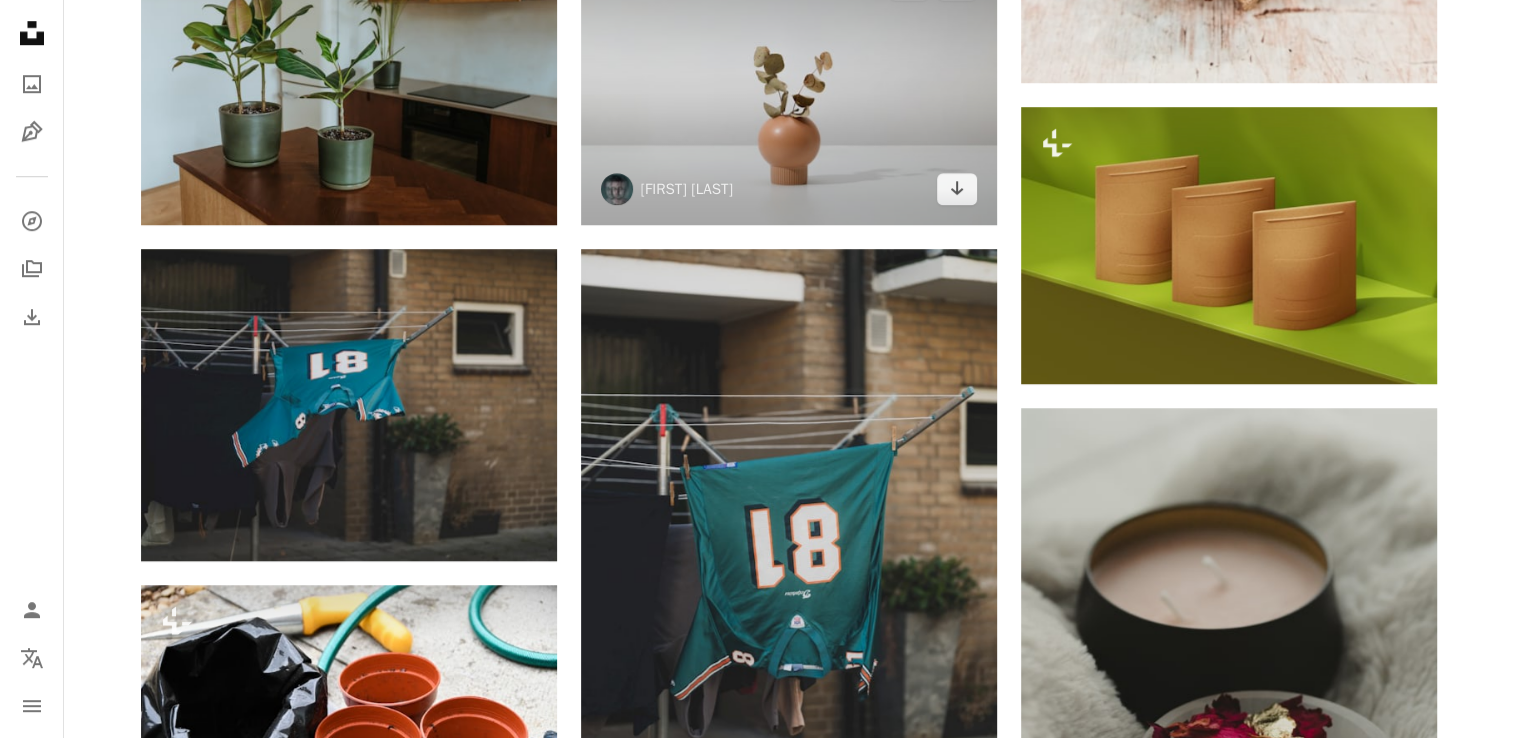 click at bounding box center [789, 86] 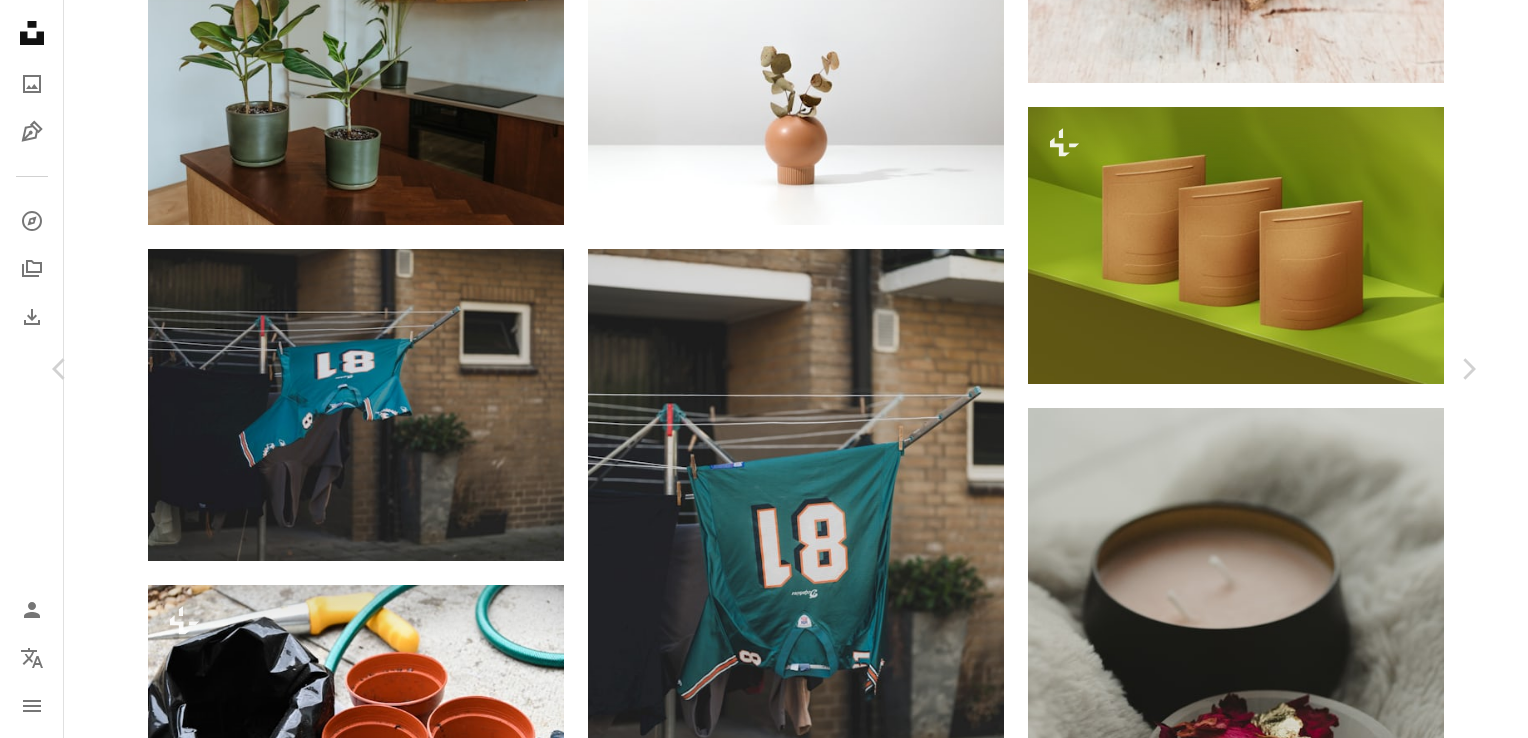 scroll, scrollTop: 5800, scrollLeft: 0, axis: vertical 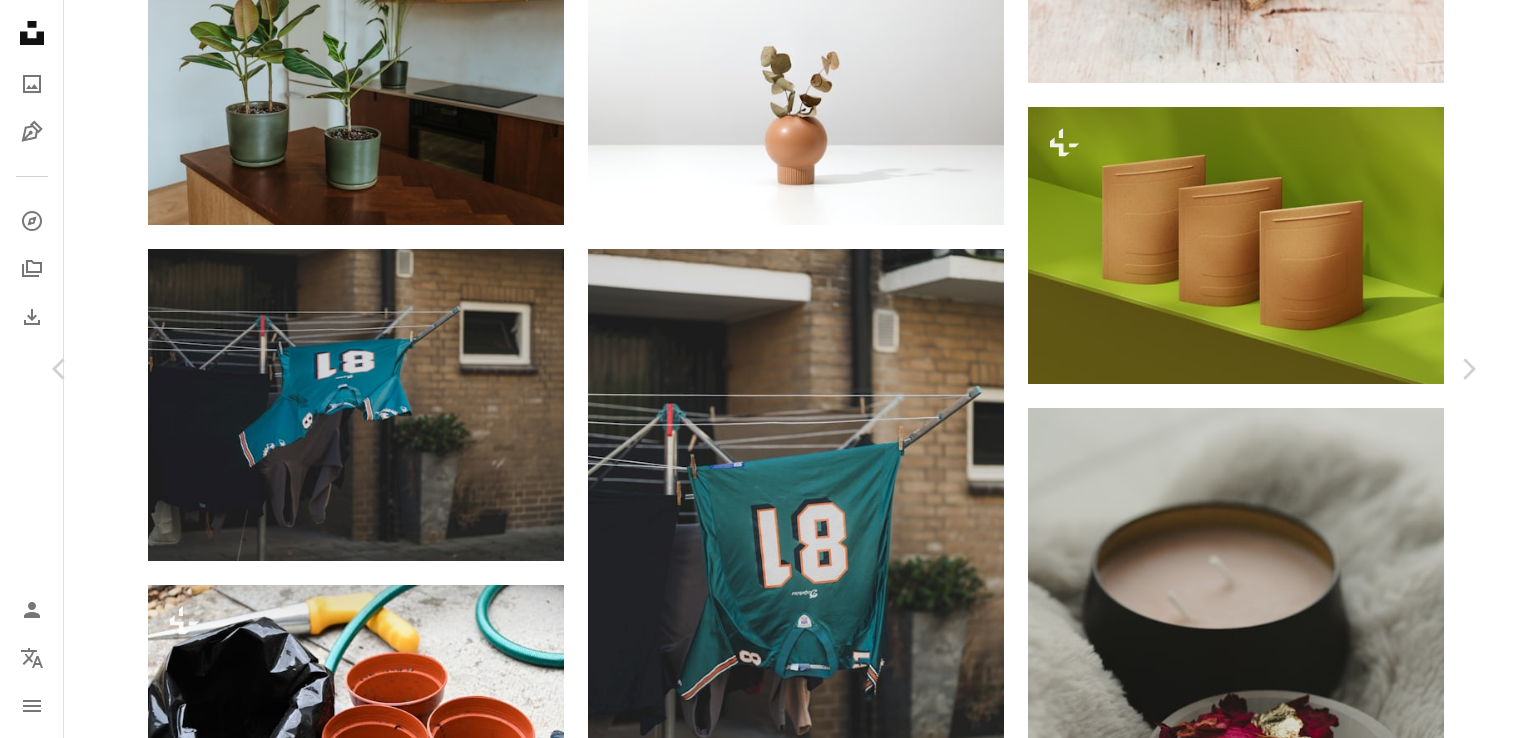 click on "An X shape Chevron left Chevron right choose your stories Disponible para contratación A checkmark inside of a circle A heart A plus sign Descargar gratis Chevron down Zoom in Visualizaciones 6217 Descargas 31 A forward-right arrow Compartir Info icon Información More Actions Calendar outlined Publicado el  [DD] de [MONTH] de [YYYY] Camera SONY, ILCE-7M2 Safety Uso gratuito bajo la  Licencia Unsplash flor arte planta gris flor cerámica jarrón Arreglo floral tarro ornamento ikebana Imágenes de dominio público Explora imágenes premium relacionadas en iStock  |  Ahorra un 20 % con el código UNSPLASH20 Ver más en iStock  ↗ Imágenes relacionadas A heart A plus sign Arrow pointing down A heart A plus sign Disponible para contratación A checkmark inside of a circle Arrow pointing down A heart A plus sign Arrow pointing down Plus sign for Unsplash+ A heart A plus sign Para  Unsplash+ A lock Descargar A heart A plus sign Disponible para contratación" at bounding box center [764, 9256] 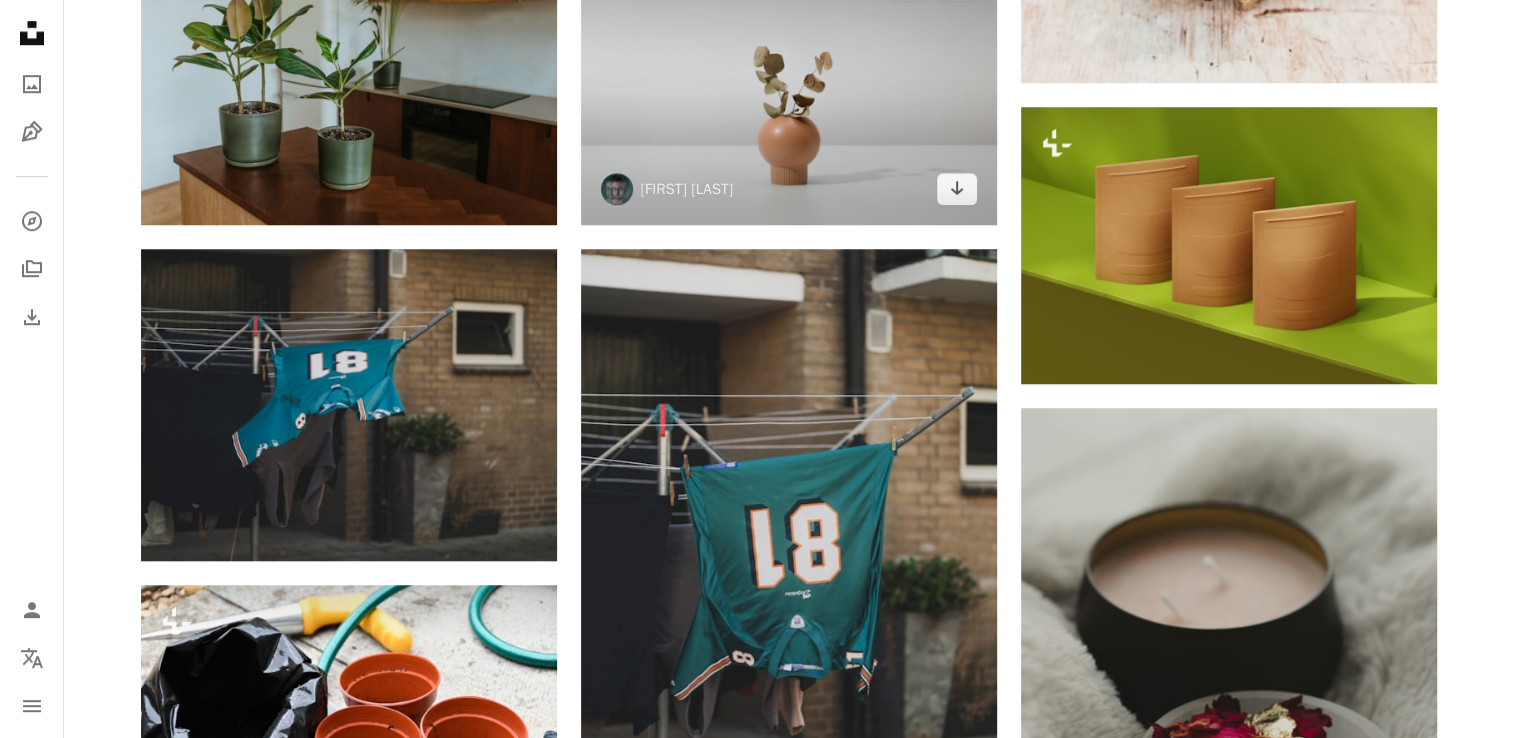 click at bounding box center [789, 86] 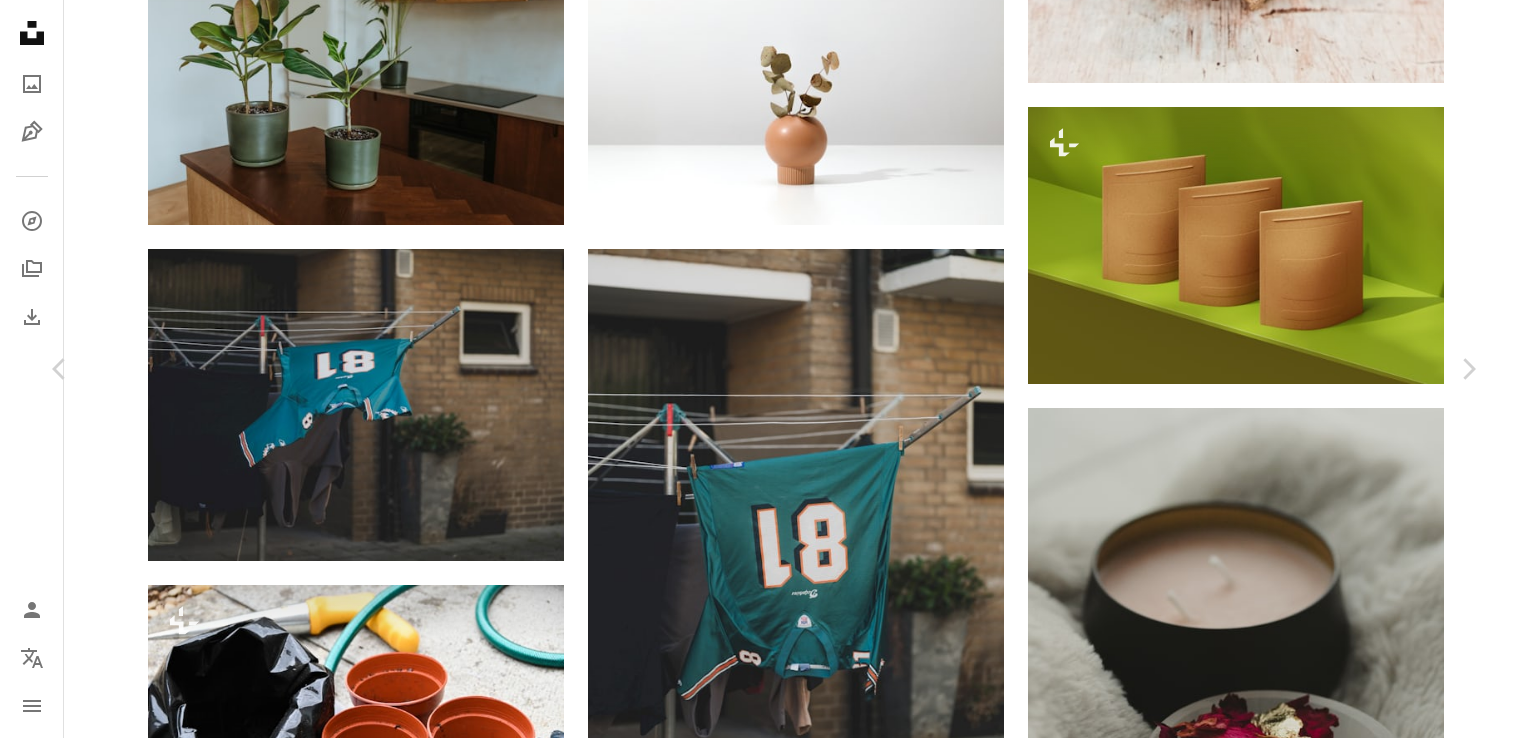 scroll, scrollTop: 21800, scrollLeft: 0, axis: vertical 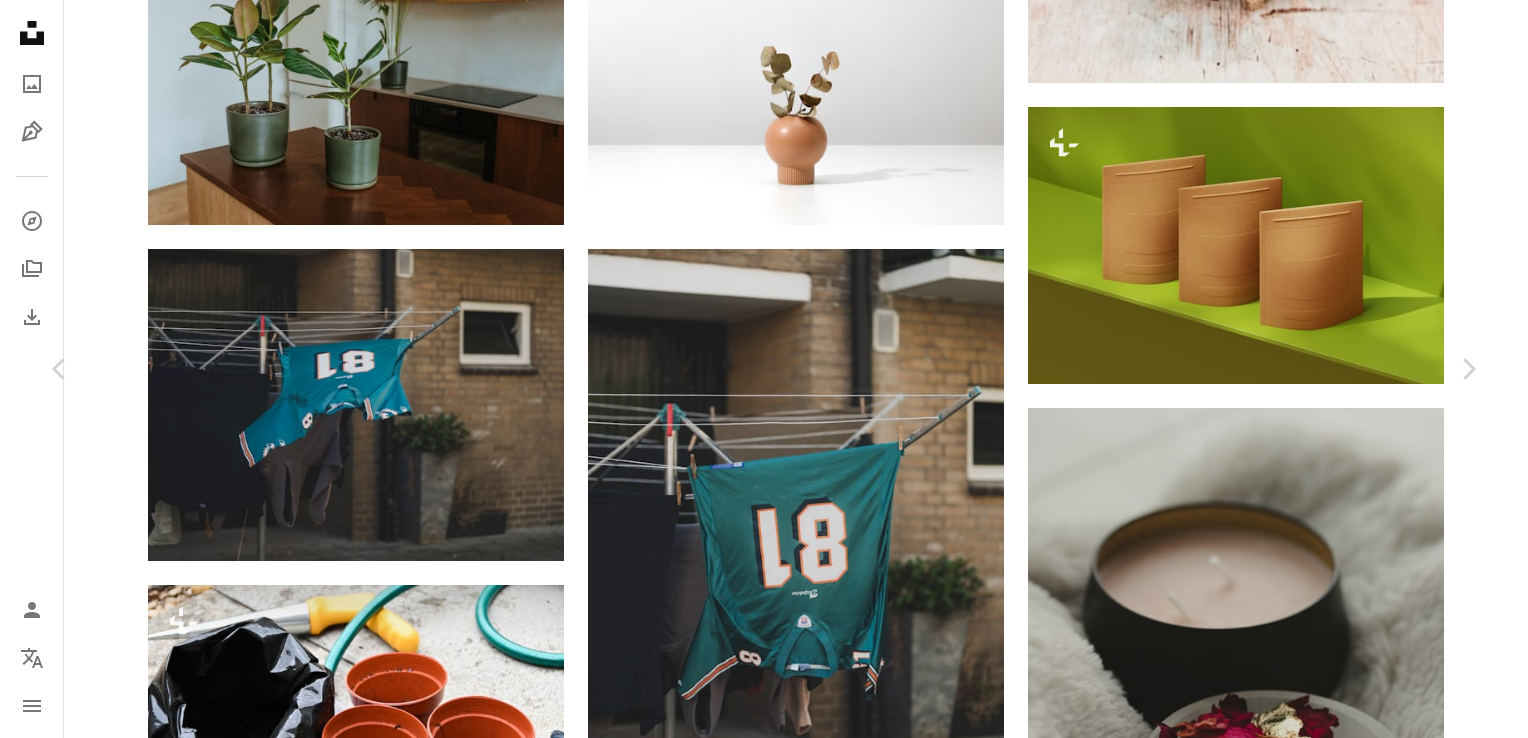 click on "An X shape" at bounding box center (20, 20) 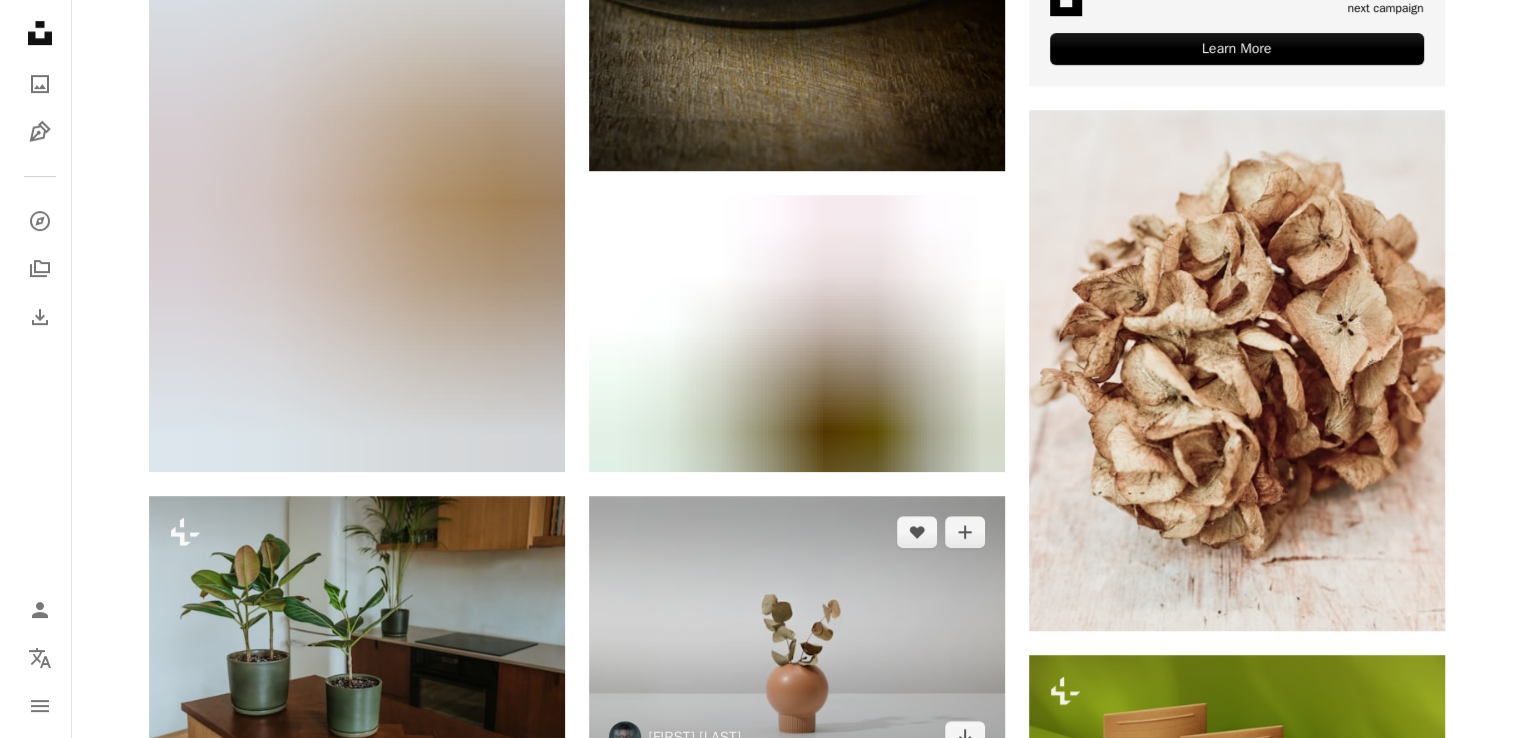 scroll, scrollTop: 1300, scrollLeft: 0, axis: vertical 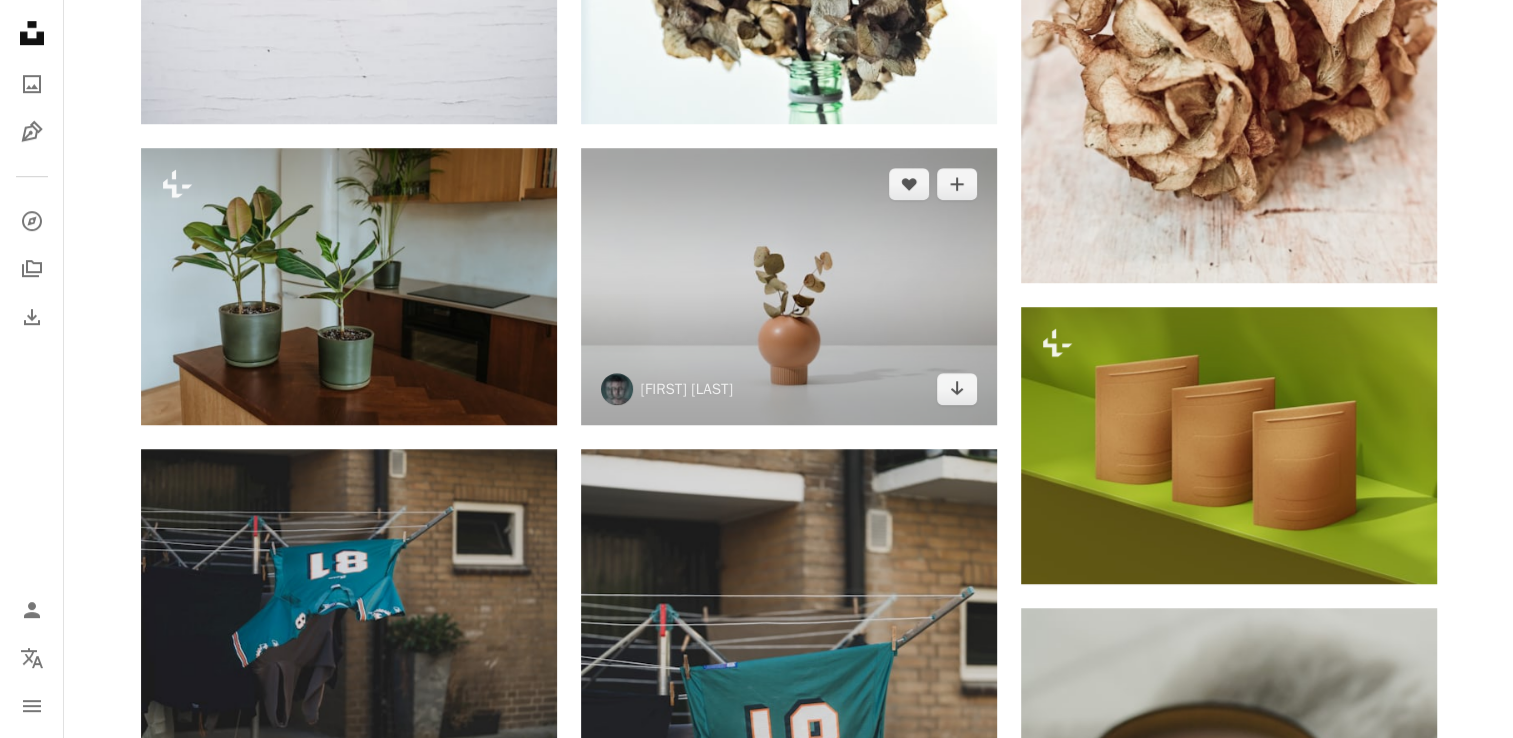 click at bounding box center [789, 286] 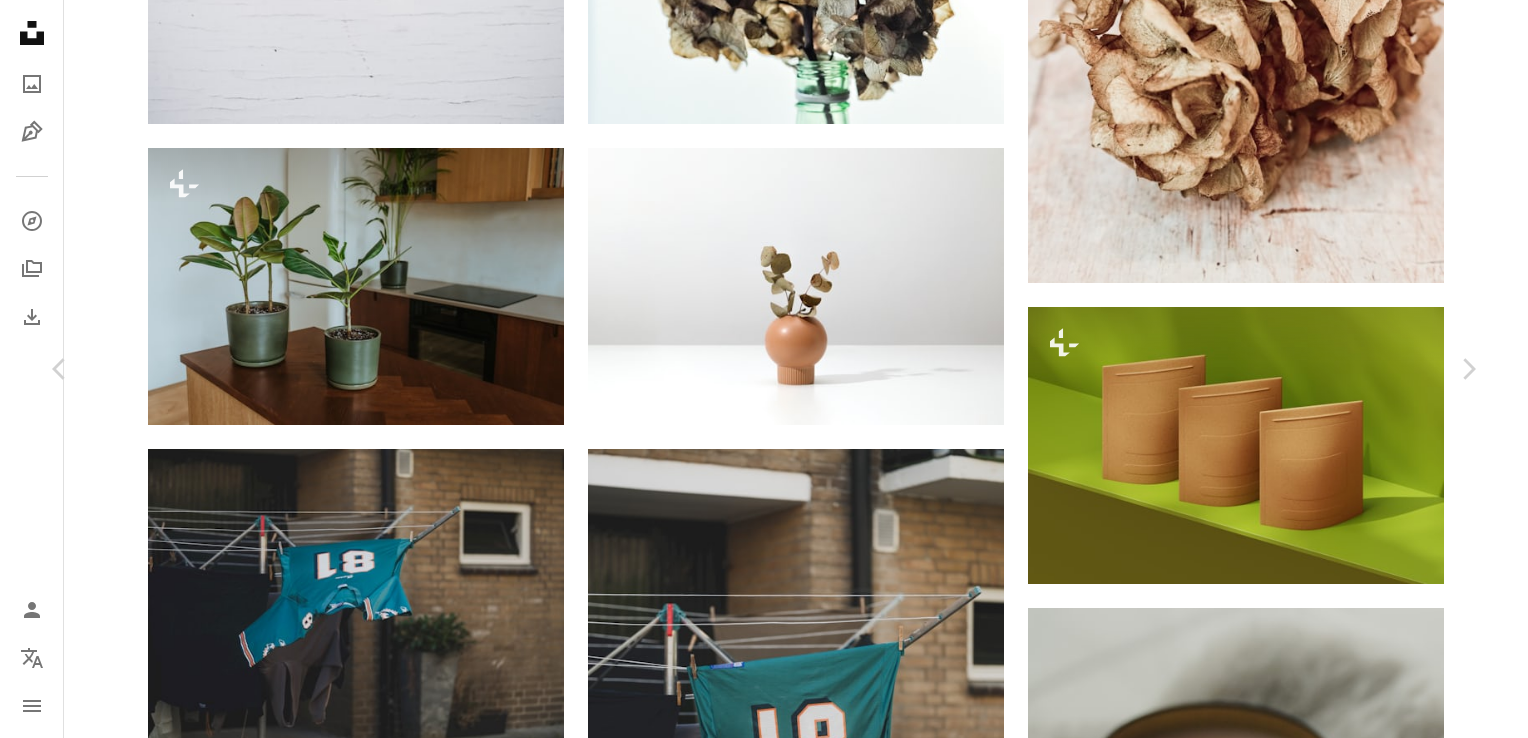 scroll, scrollTop: 6400, scrollLeft: 0, axis: vertical 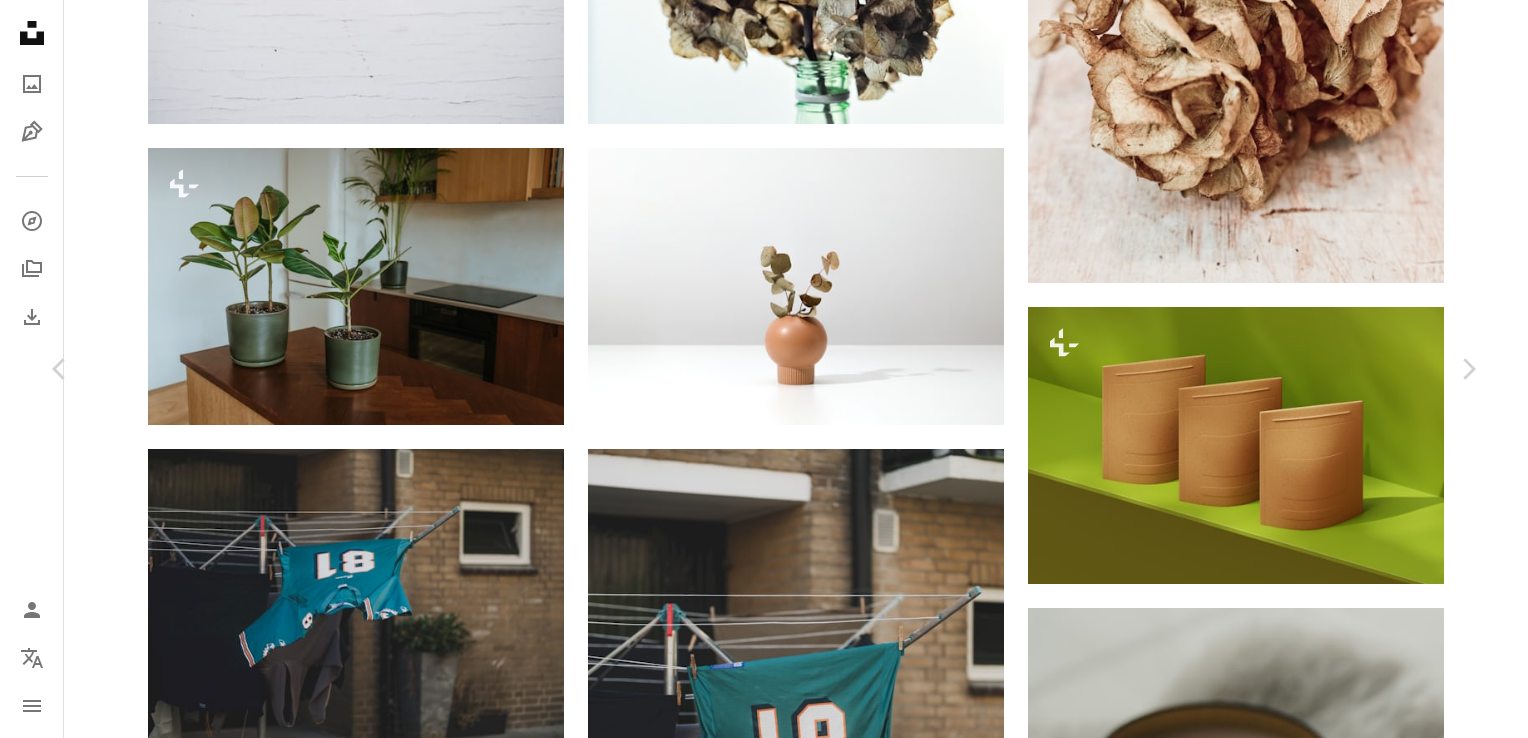 click at bounding box center (756, 9568) 